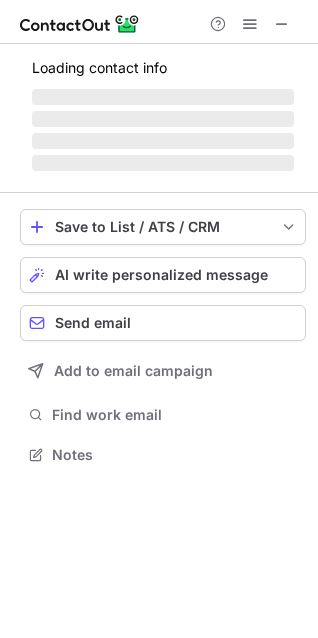 scroll, scrollTop: 0, scrollLeft: 0, axis: both 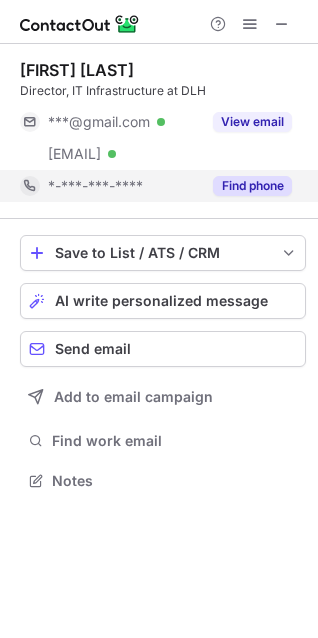 click on "Find phone" at bounding box center [252, 186] 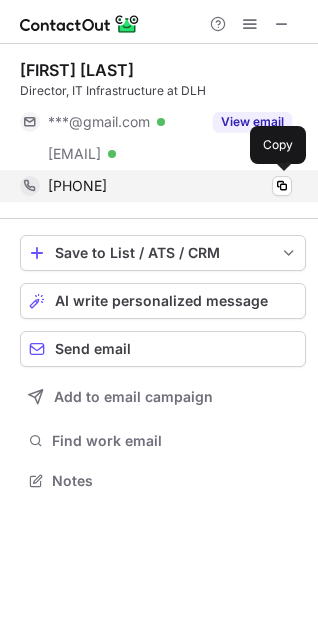 click on "+12525710914 +12525710914" at bounding box center (170, 186) 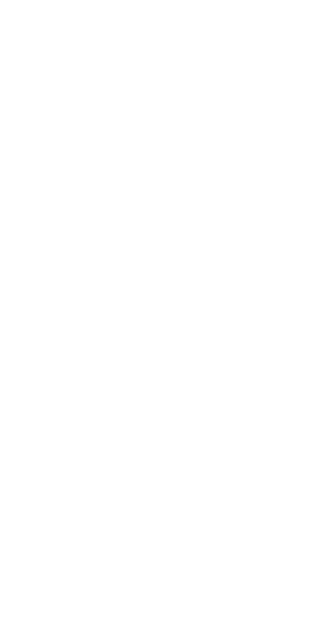 scroll, scrollTop: 0, scrollLeft: 0, axis: both 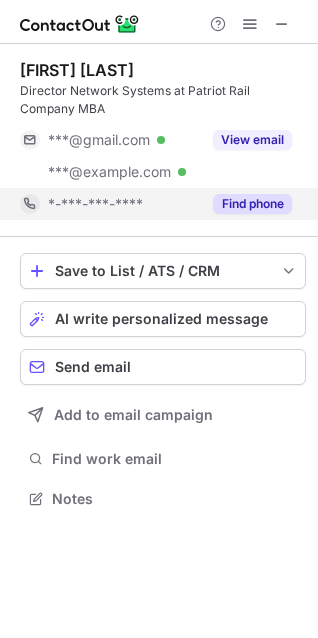click on "Find phone" at bounding box center [252, 204] 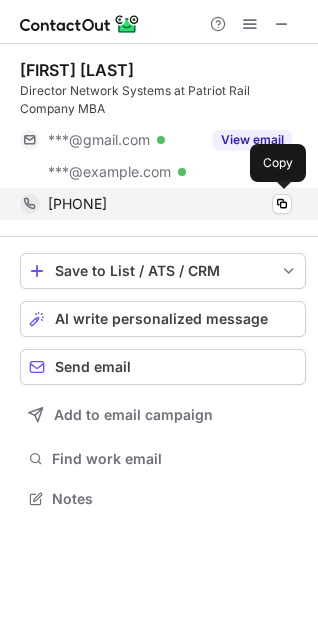 click on "+19046411666 +19046411666" at bounding box center [170, 204] 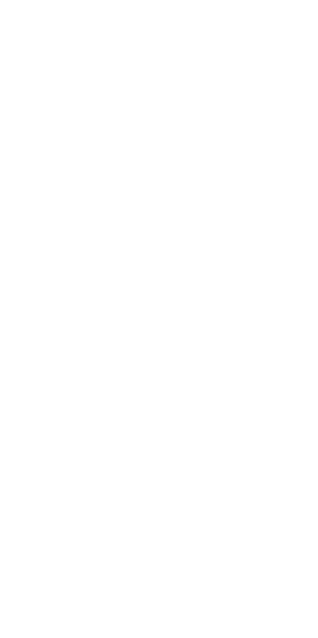 scroll, scrollTop: 0, scrollLeft: 0, axis: both 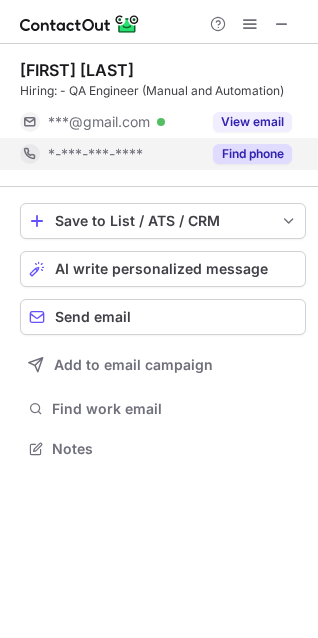click on "Find phone" at bounding box center [252, 154] 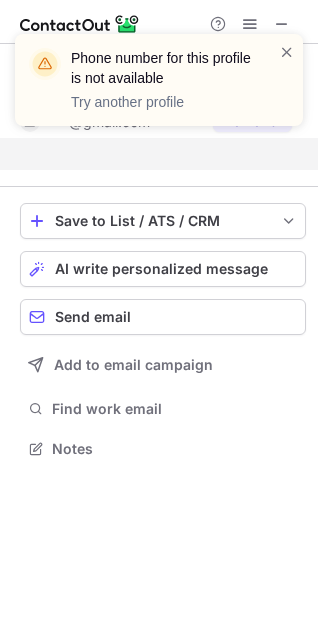 scroll, scrollTop: 402, scrollLeft: 318, axis: both 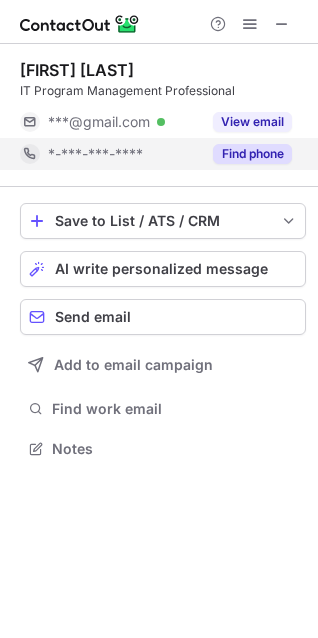 click on "Find phone" at bounding box center [252, 154] 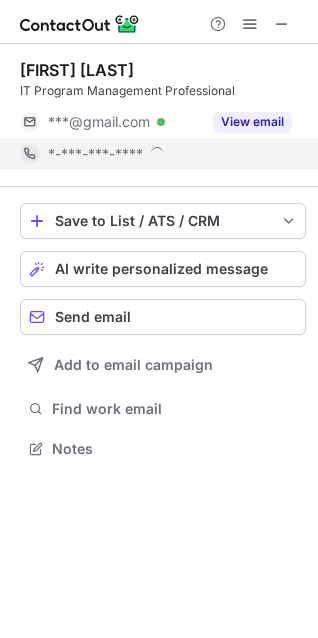 scroll, scrollTop: 10, scrollLeft: 9, axis: both 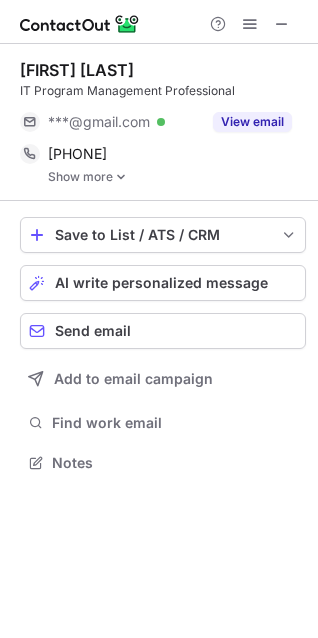 click on "Show more" at bounding box center [177, 177] 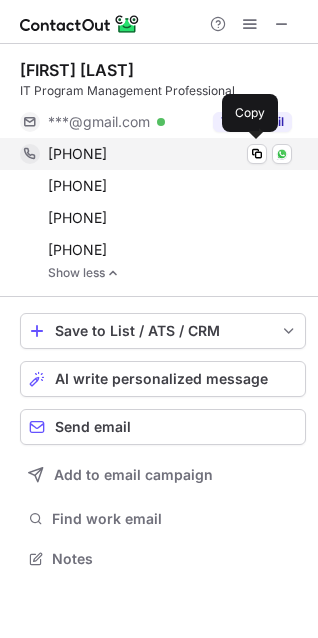 click on "+12023610305" at bounding box center (77, 153) 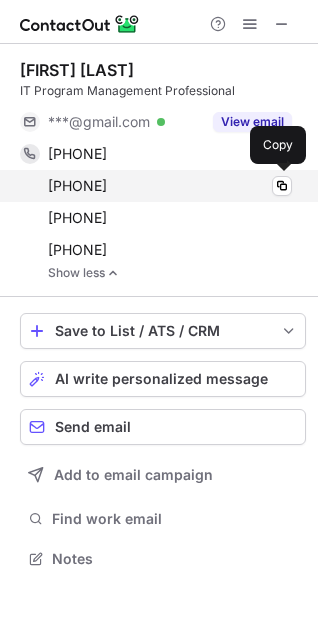 click on "+12025542409" at bounding box center (77, 185) 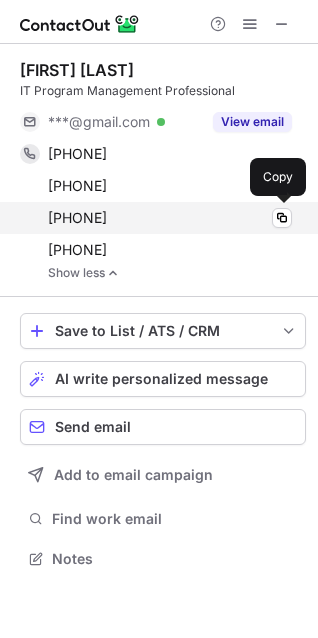 click on "+17039710814 +17039710814" at bounding box center (170, 218) 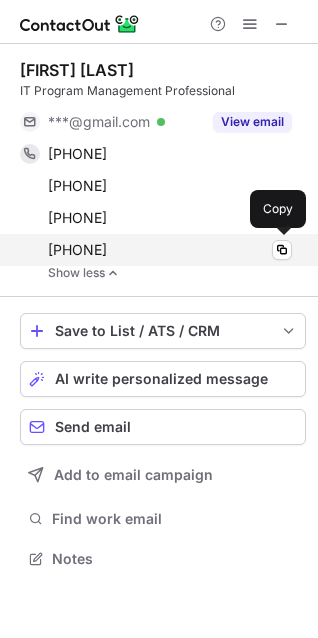 click on "+15719704055 +15719704055" at bounding box center [170, 250] 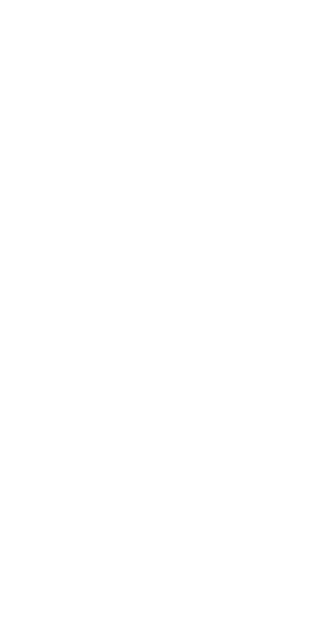 scroll, scrollTop: 0, scrollLeft: 0, axis: both 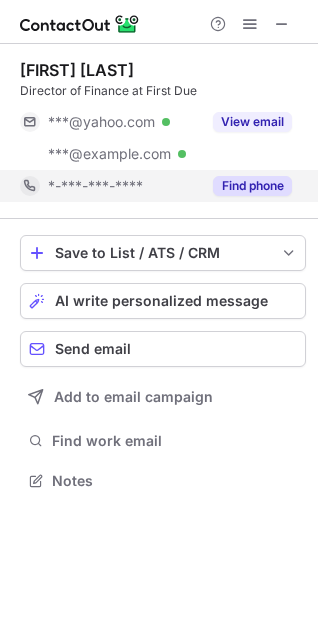 click on "Find phone" at bounding box center [252, 186] 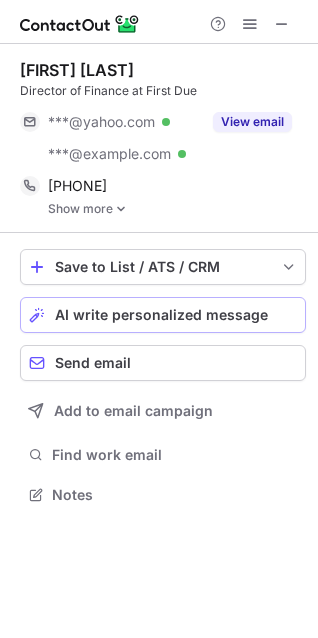 scroll, scrollTop: 10, scrollLeft: 9, axis: both 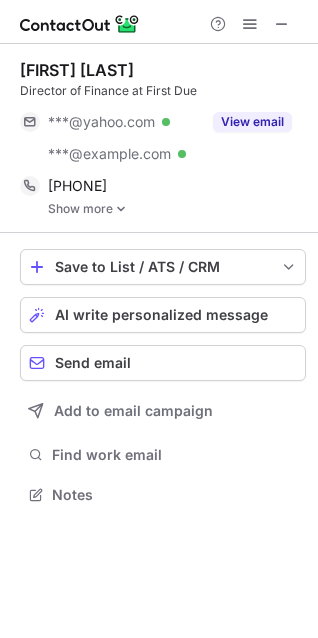 click at bounding box center [121, 209] 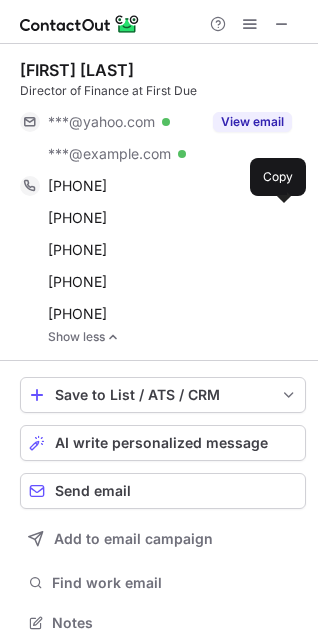 scroll, scrollTop: 10, scrollLeft: 10, axis: both 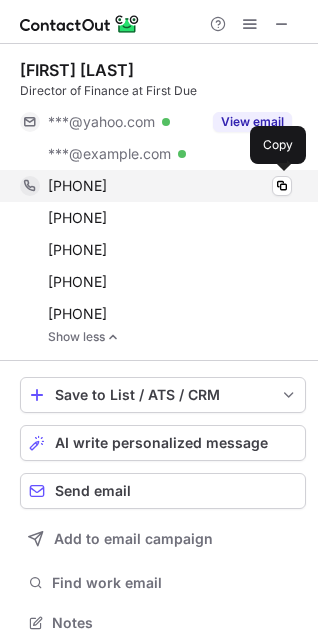 click on "+16102488957 +16102488957" at bounding box center (170, 186) 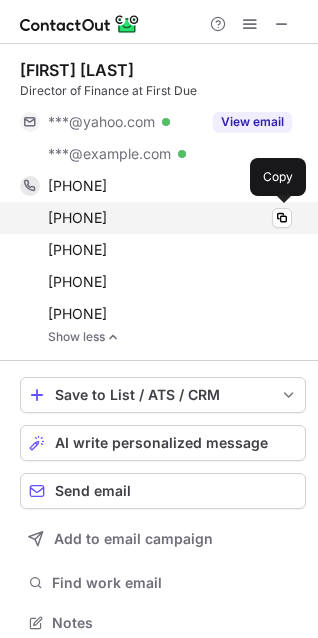 click on "+16104383767 +16104383767" at bounding box center [170, 218] 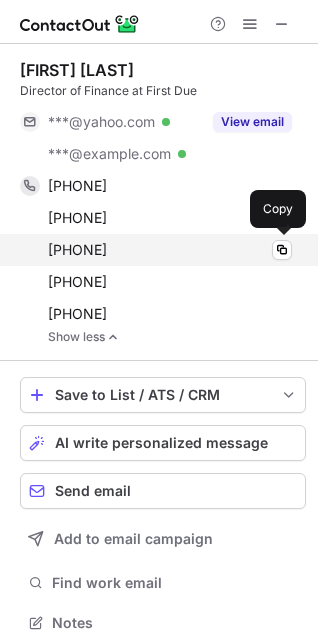 click on "+17172454591 +17172454591" at bounding box center (170, 250) 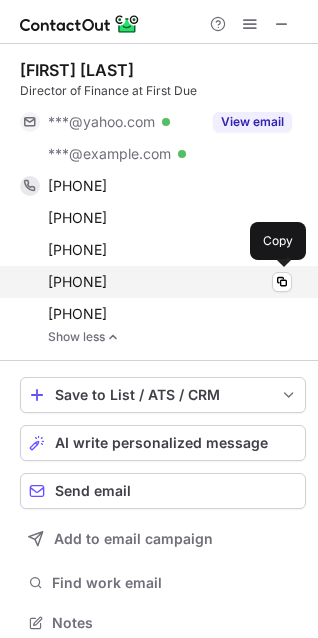click on "+17174225772 +17174225772 Copy" at bounding box center (156, 282) 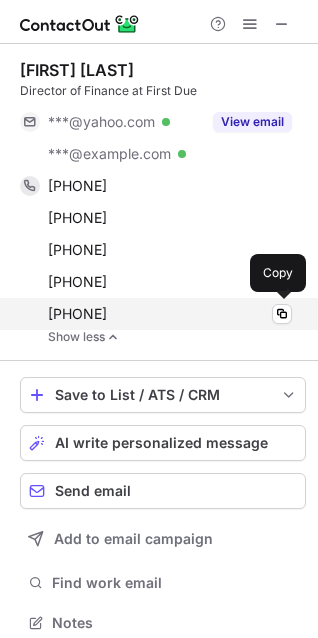 click on "+16092688791 +16092688791" at bounding box center (170, 314) 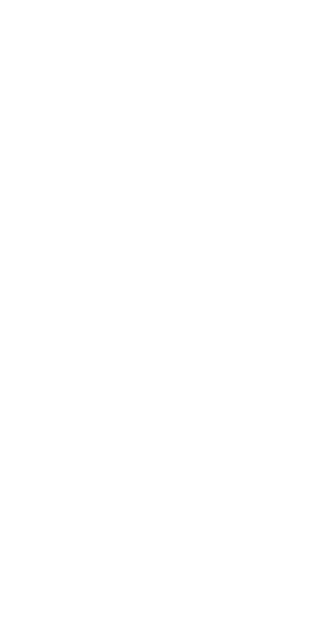 scroll, scrollTop: 0, scrollLeft: 0, axis: both 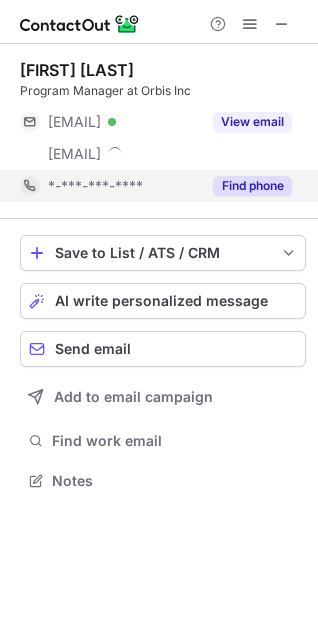 click on "Find phone" at bounding box center (252, 186) 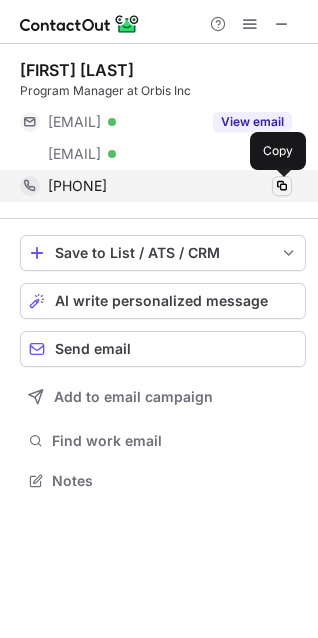 click at bounding box center (282, 186) 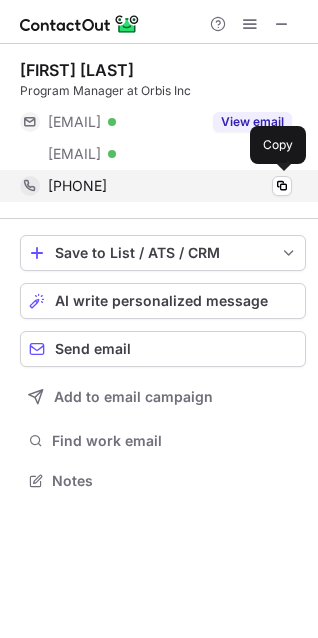 click on "+12072824392 +12072824392" at bounding box center (170, 186) 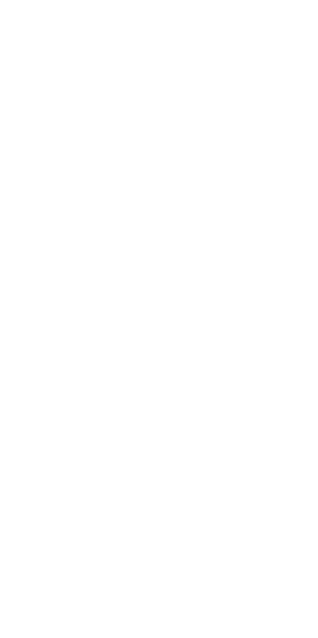 scroll, scrollTop: 0, scrollLeft: 0, axis: both 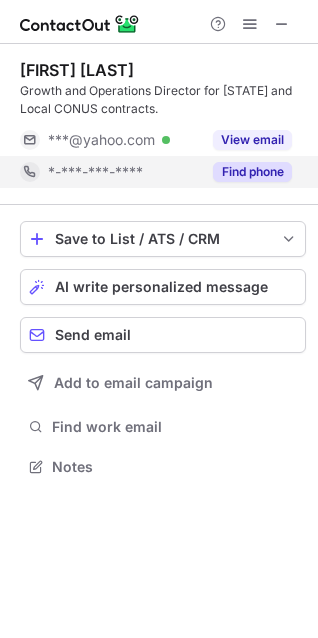 click on "Find phone" at bounding box center (252, 172) 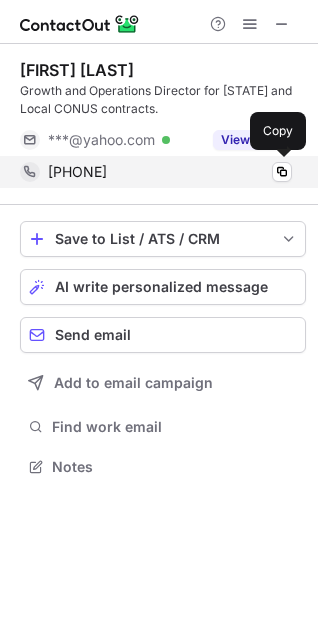 click on "[PHONE]" at bounding box center [77, 171] 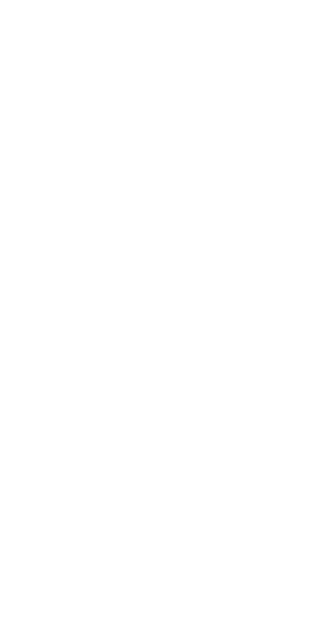 scroll, scrollTop: 0, scrollLeft: 0, axis: both 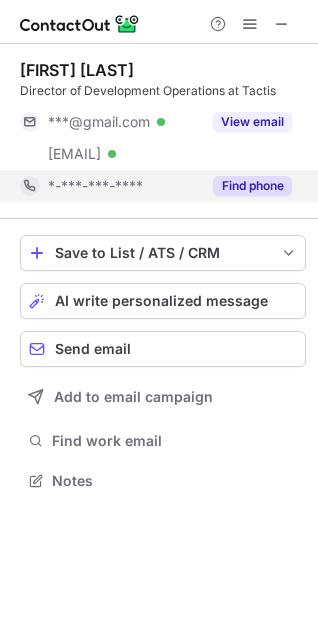 click on "Find phone" at bounding box center [252, 186] 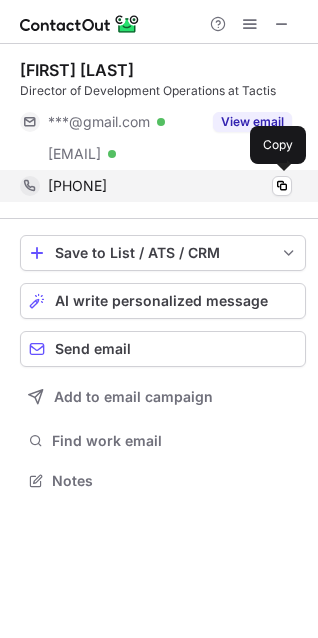 click on "+14105294973" at bounding box center (77, 185) 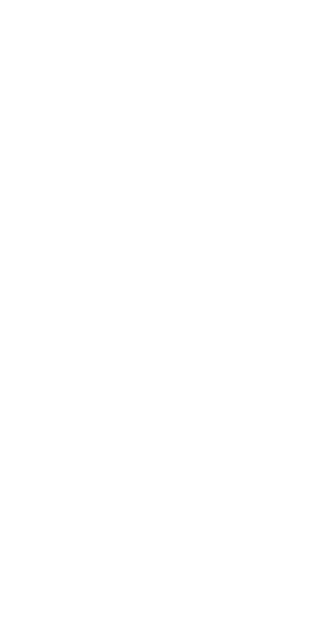 scroll, scrollTop: 0, scrollLeft: 0, axis: both 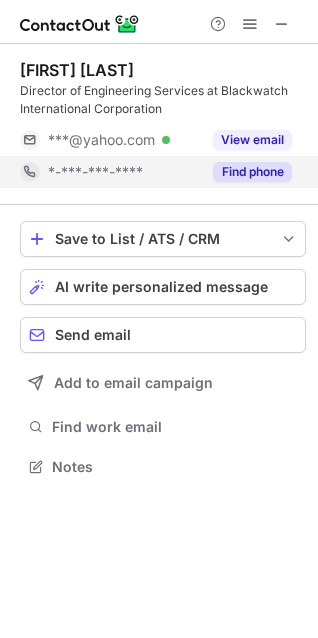 click on "Find phone" at bounding box center [252, 172] 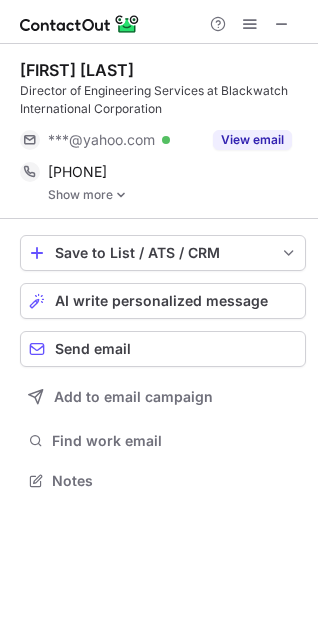 scroll, scrollTop: 10, scrollLeft: 9, axis: both 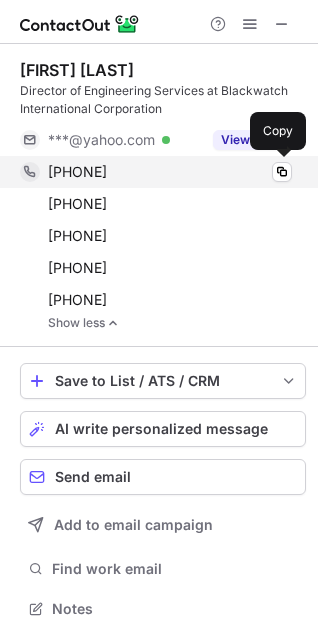 click on "+19166120599 +19166120599" at bounding box center (170, 172) 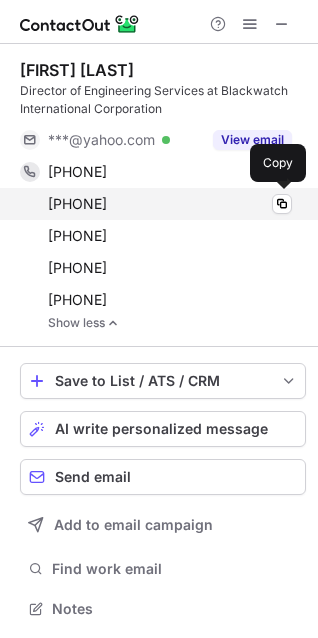 click on "+14143651331" at bounding box center (77, 203) 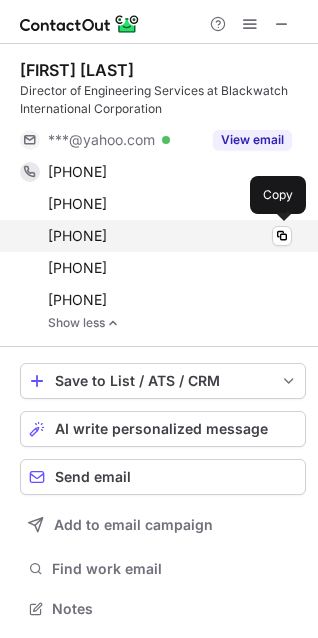 click on "+14143656513 +14143656513" at bounding box center (170, 236) 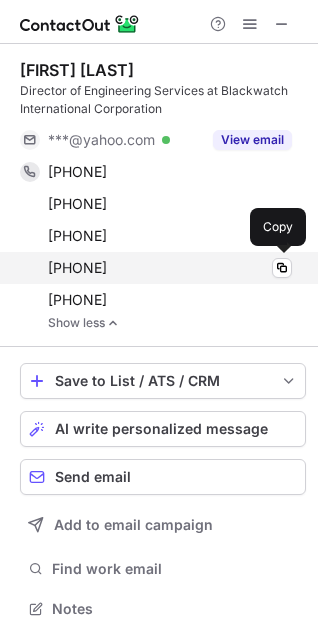 click on "+14142292246 +14142292246" at bounding box center (170, 268) 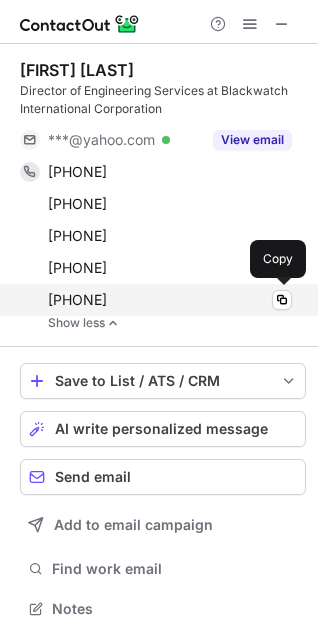 click on "+12627357658" at bounding box center [77, 299] 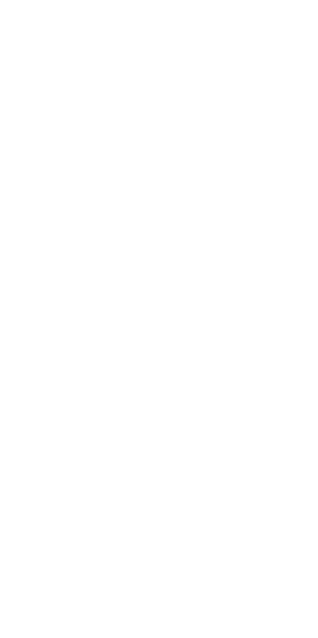 scroll, scrollTop: 0, scrollLeft: 0, axis: both 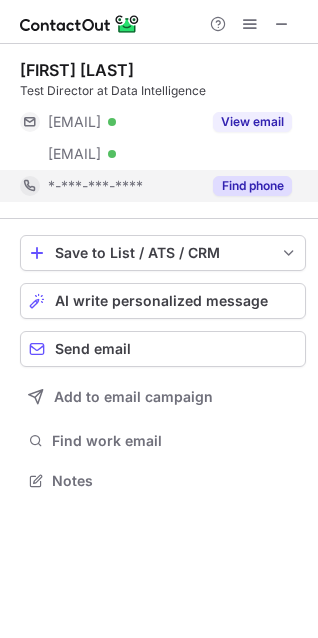 click on "Find phone" at bounding box center (252, 186) 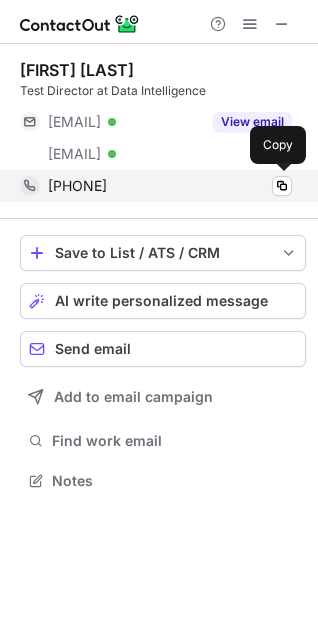 click on "+17542445194 +17542445194" at bounding box center [170, 186] 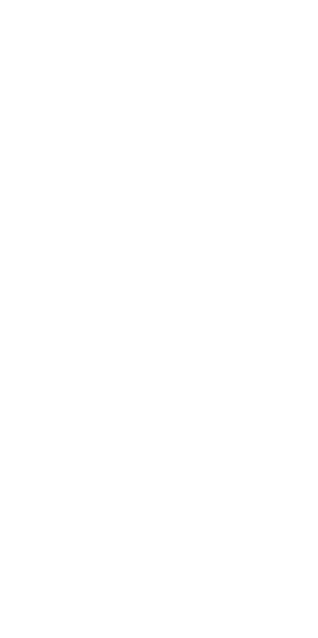 scroll, scrollTop: 0, scrollLeft: 0, axis: both 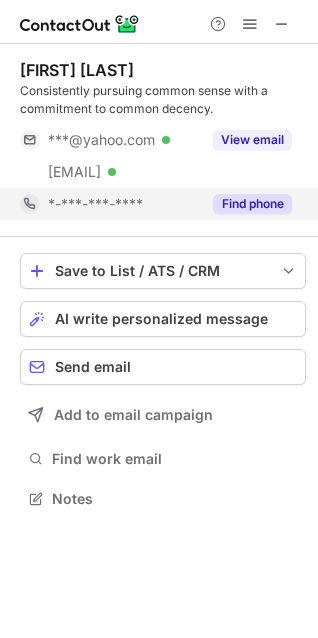 click on "Find phone" at bounding box center (252, 204) 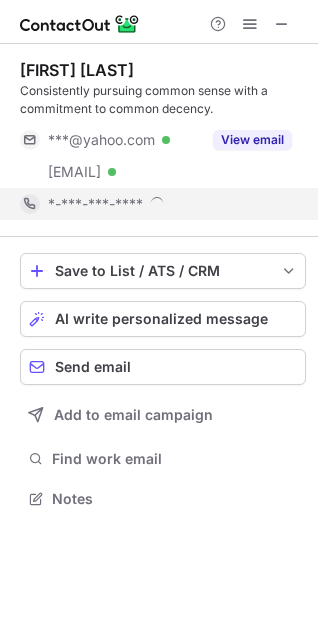 scroll, scrollTop: 10, scrollLeft: 9, axis: both 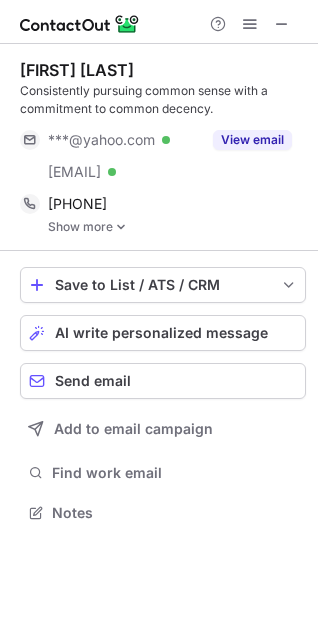 click on "Show more" at bounding box center (177, 227) 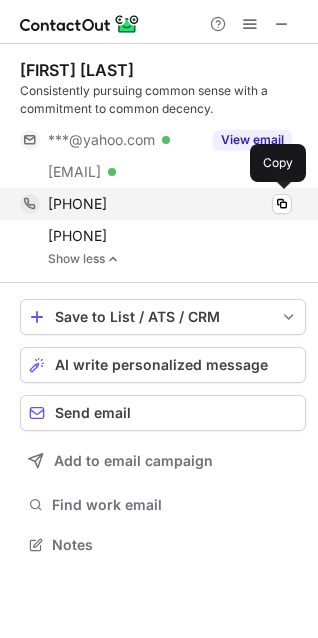 click on "+14172349262" at bounding box center [77, 203] 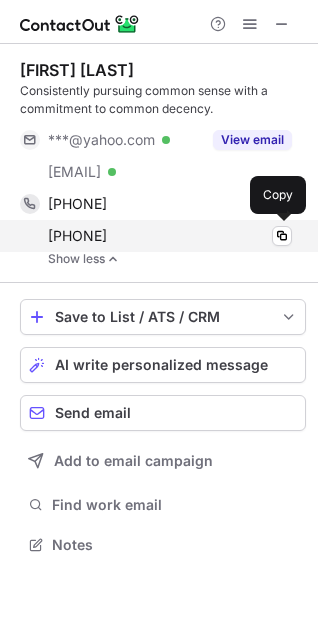 click on "+14052538422 +14052538422" at bounding box center [170, 236] 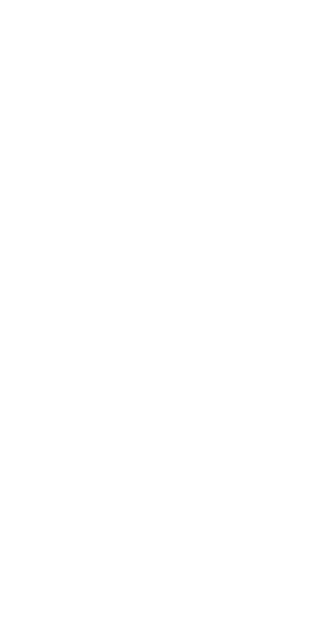 scroll, scrollTop: 0, scrollLeft: 0, axis: both 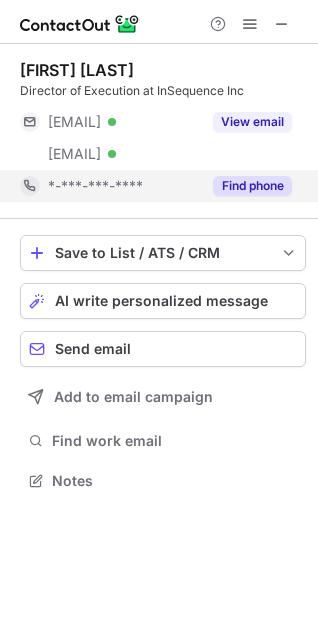click on "Find phone" at bounding box center [252, 186] 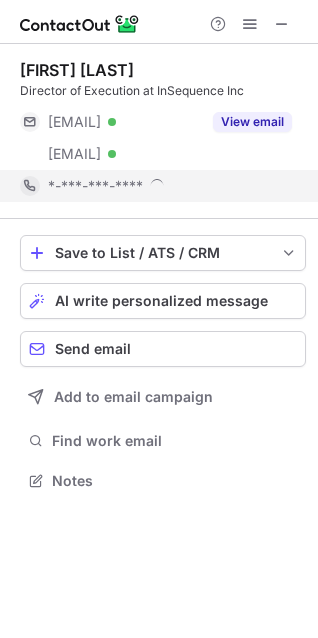 scroll, scrollTop: 10, scrollLeft: 9, axis: both 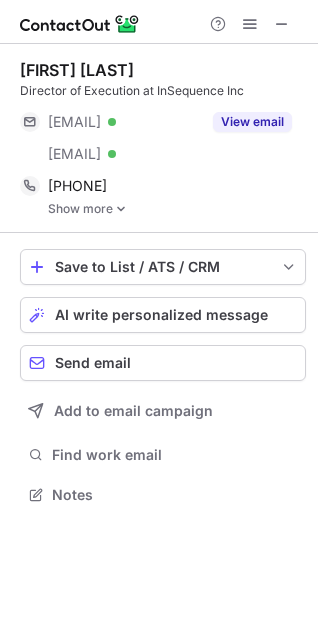 click on "Show more" at bounding box center (177, 209) 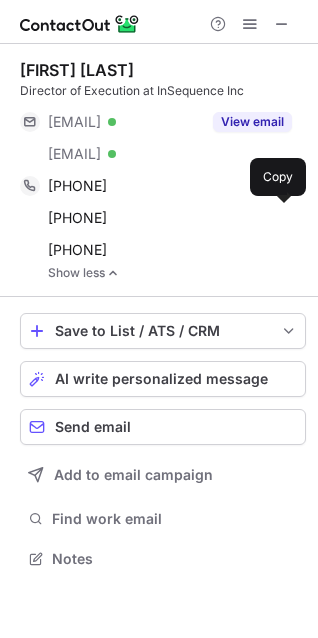 scroll, scrollTop: 10, scrollLeft: 9, axis: both 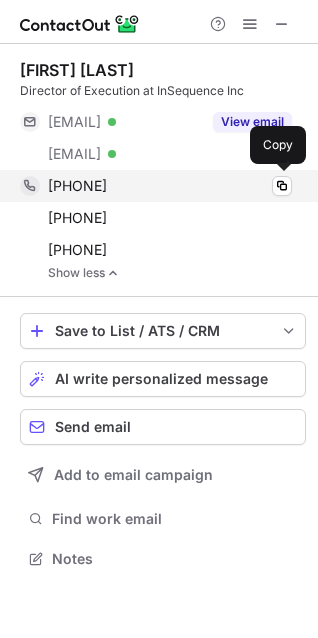 click on "[PHONE]" at bounding box center [77, 185] 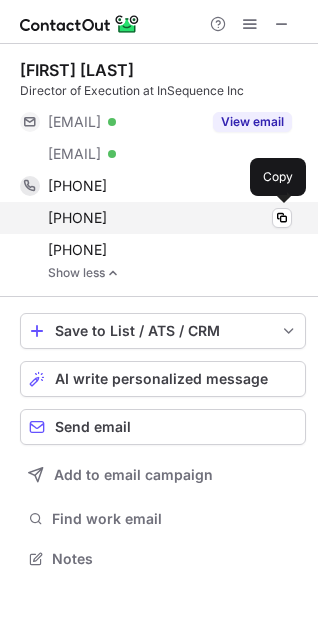 click on "[PHONE] [PHONE]" at bounding box center (170, 218) 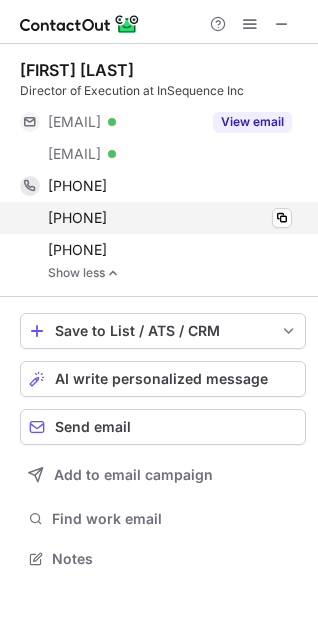 click on "[PHONE] [PHONE]" at bounding box center (170, 218) 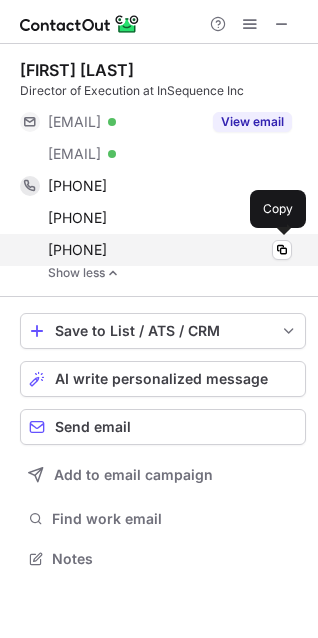 click on "[PHONE]" at bounding box center [77, 249] 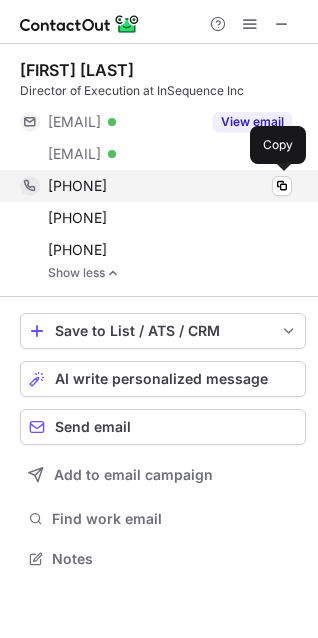 click on "[PHONE]" at bounding box center (77, 185) 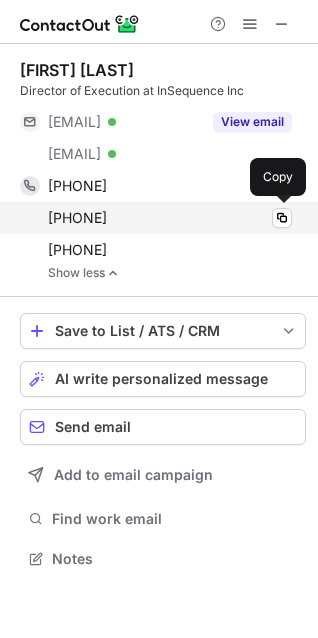 click on "[PHONE] [PHONE] Copy" at bounding box center [156, 218] 